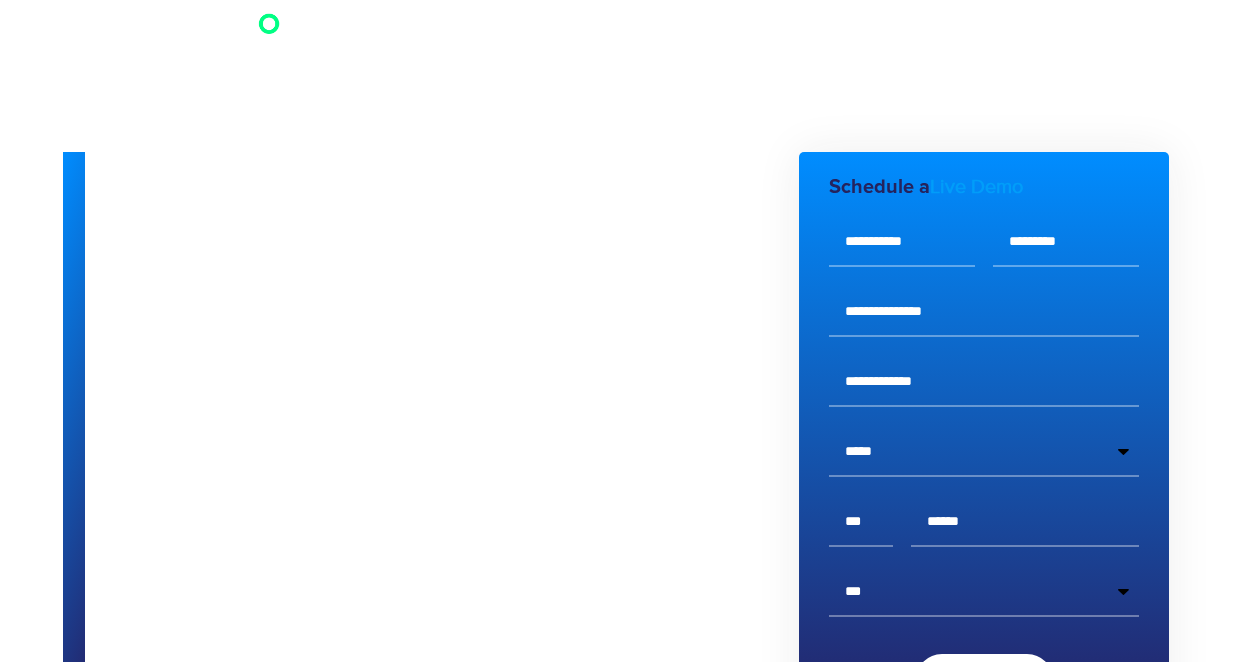 scroll, scrollTop: 680, scrollLeft: 0, axis: vertical 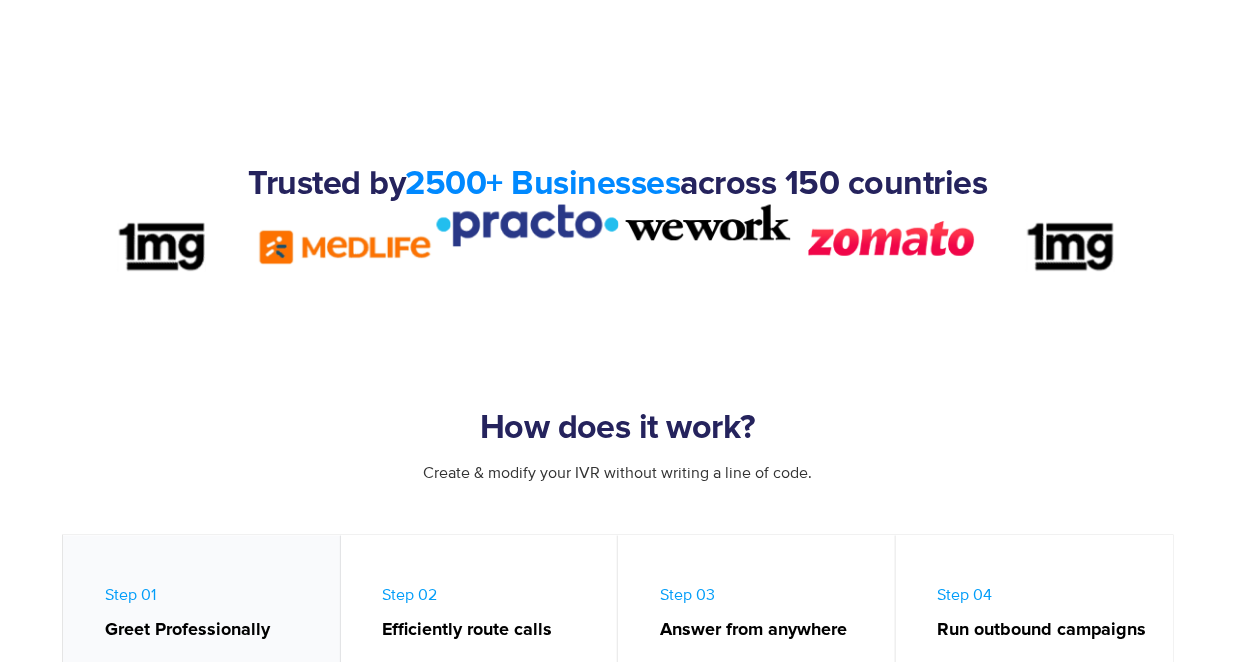 drag, startPoint x: 261, startPoint y: 183, endPoint x: 611, endPoint y: 196, distance: 350.24133 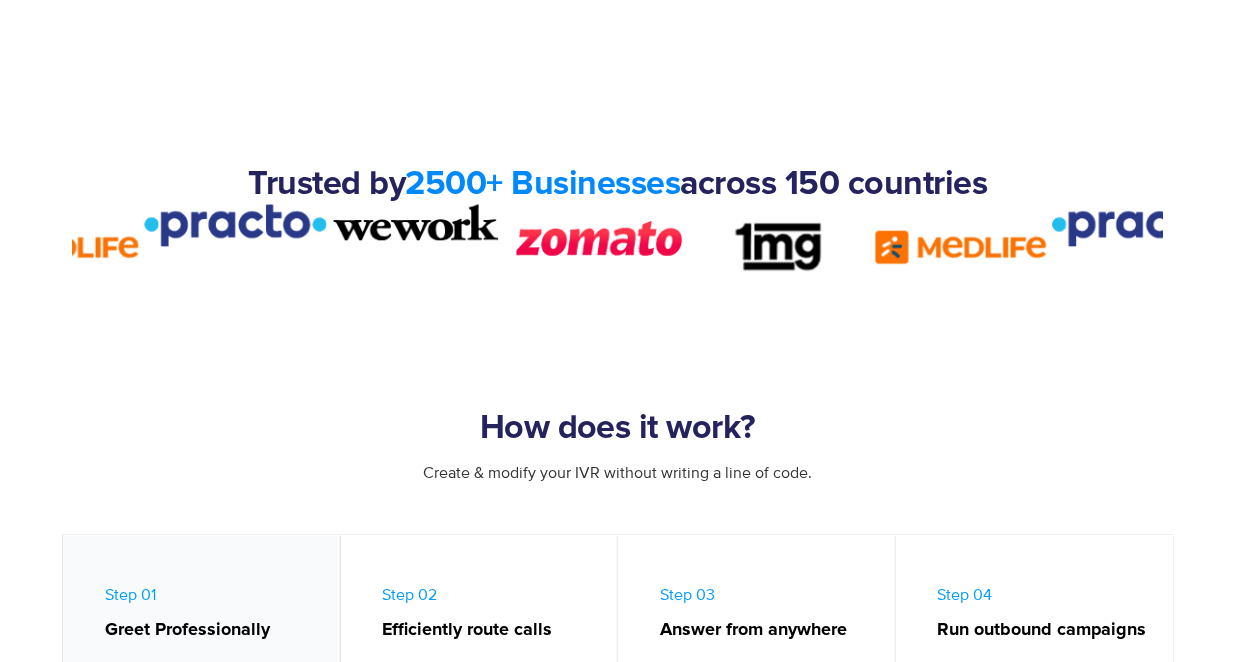 click on "Trusted by  2500+ Businesses  across 150 countries" at bounding box center [618, 227] 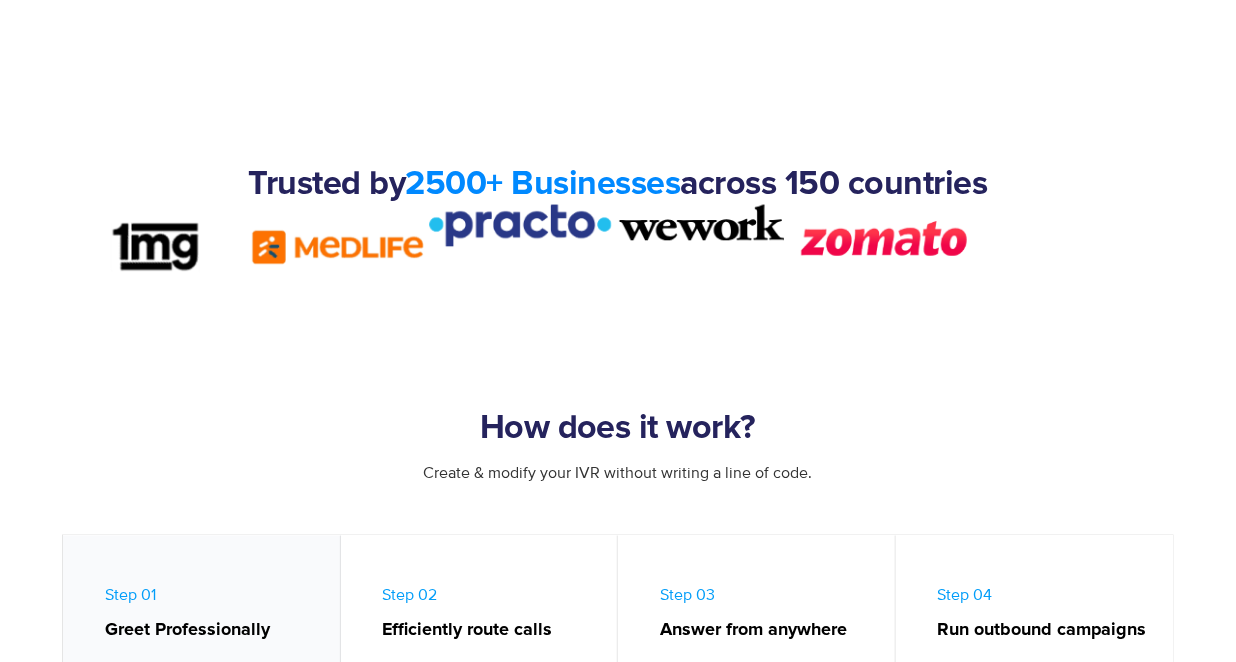 click on "Trusted by  2500+ Businesses  across 150 countries" at bounding box center (618, 227) 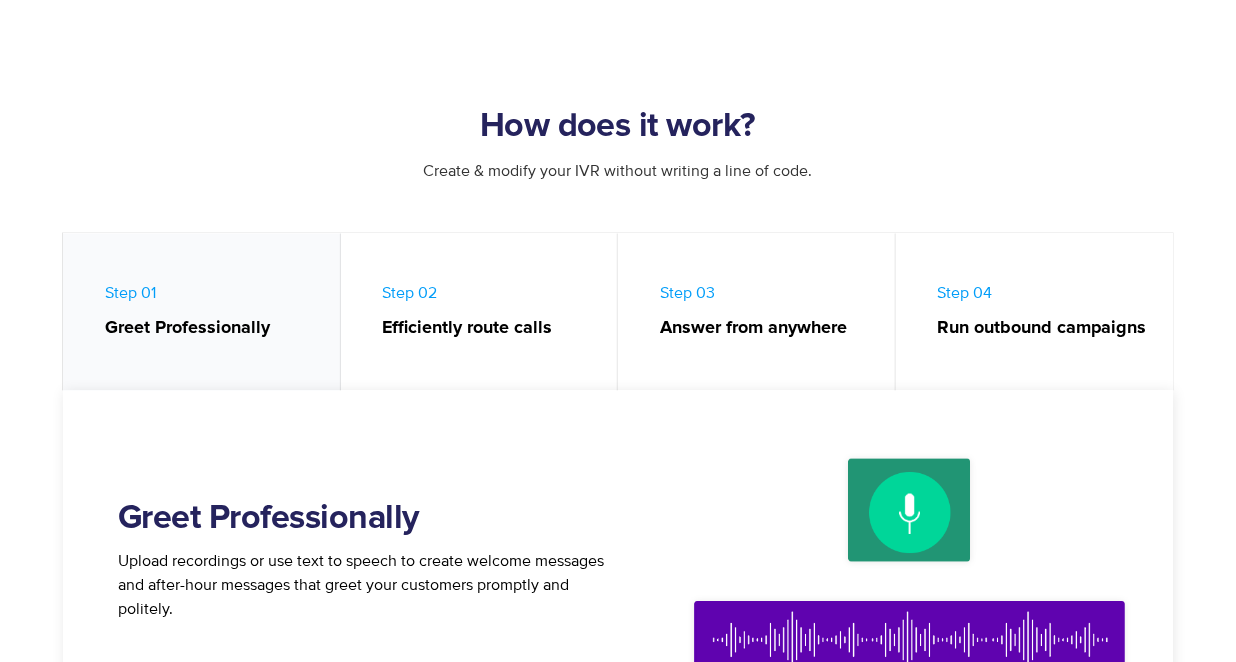 scroll, scrollTop: 1100, scrollLeft: 0, axis: vertical 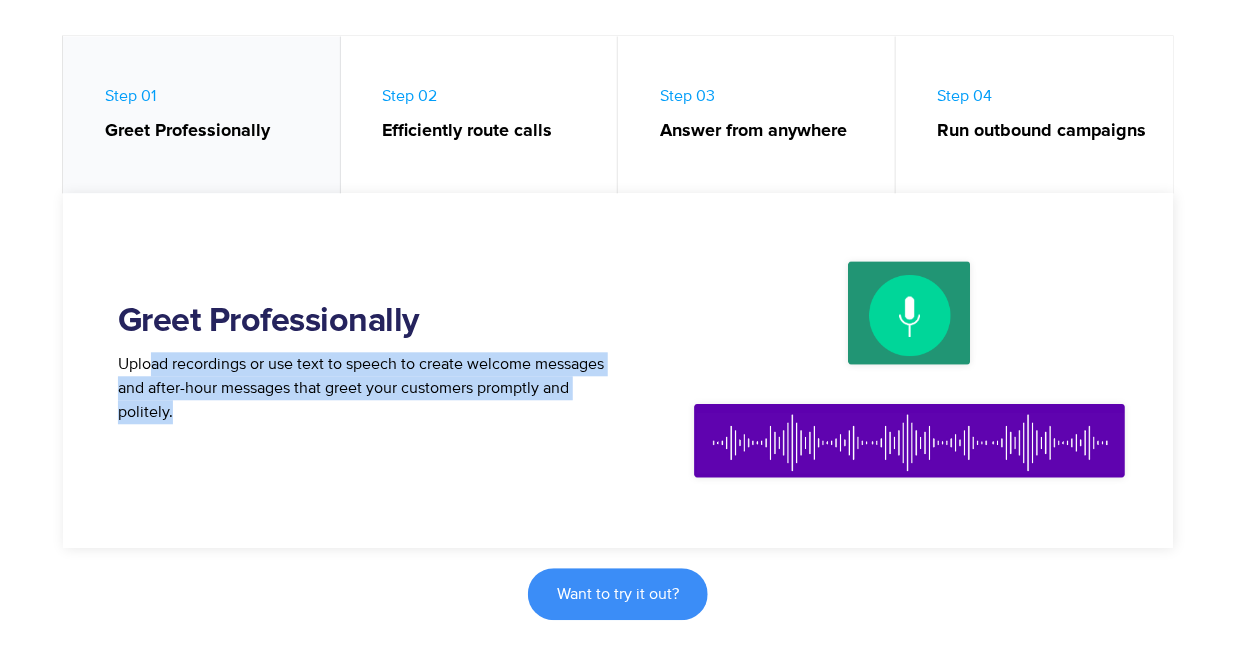 drag, startPoint x: 150, startPoint y: 371, endPoint x: 618, endPoint y: 371, distance: 468 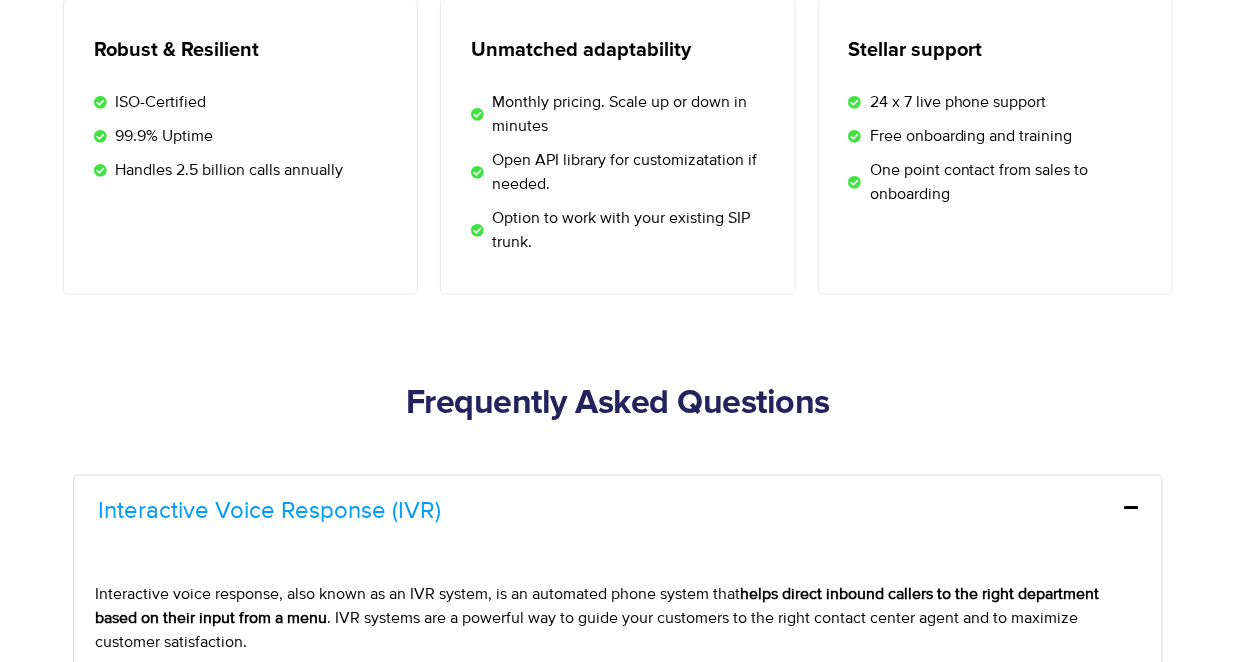 scroll, scrollTop: 5500, scrollLeft: 0, axis: vertical 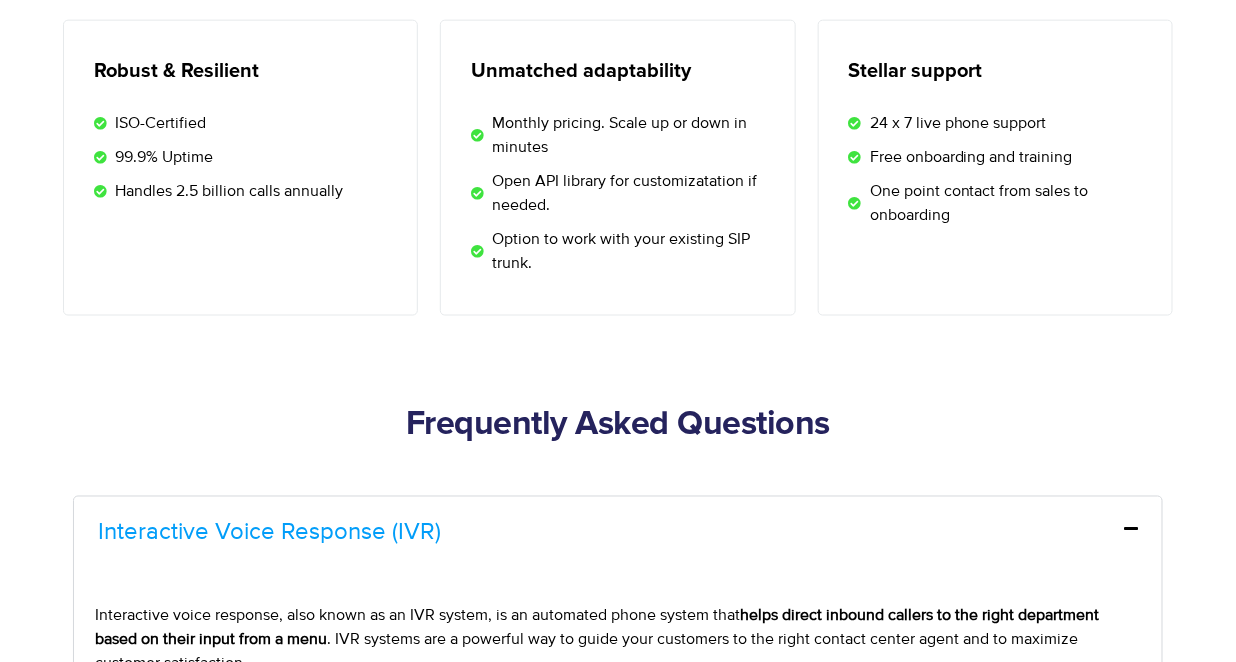click on "Monthly pricing. Scale up or down in minutes" at bounding box center (629, 135) 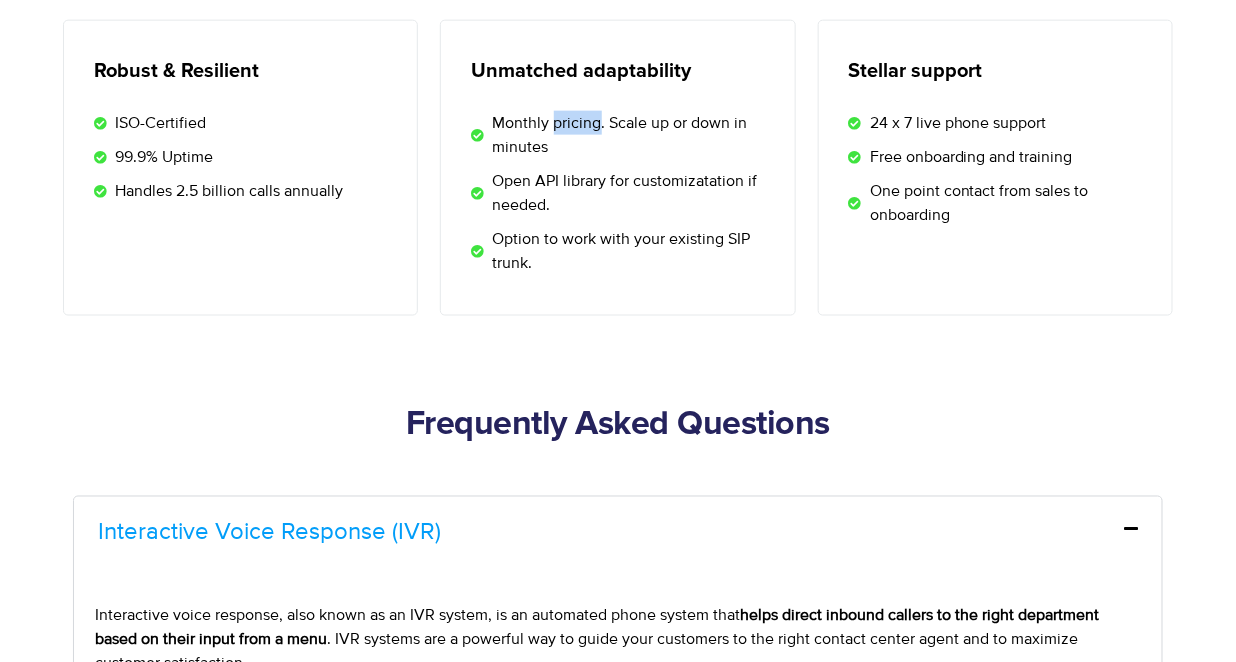 click on "Monthly pricing. Scale up or down in minutes" at bounding box center [629, 135] 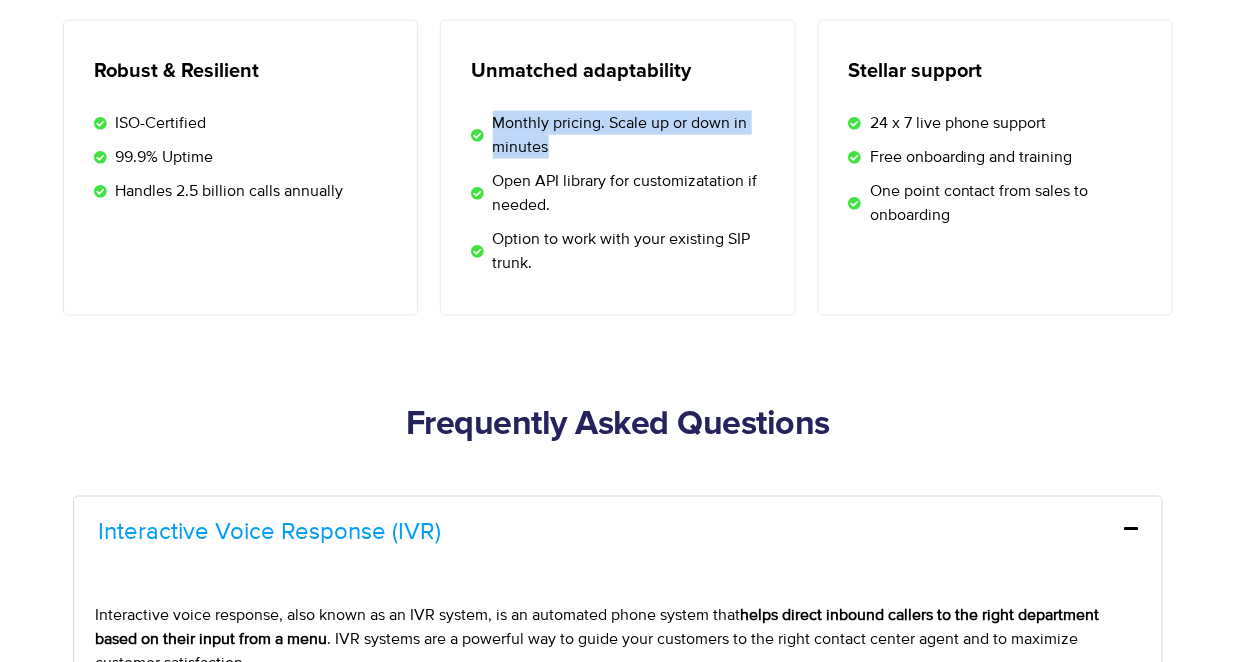 click on "Monthly pricing. Scale up or down in minutes" at bounding box center (629, 135) 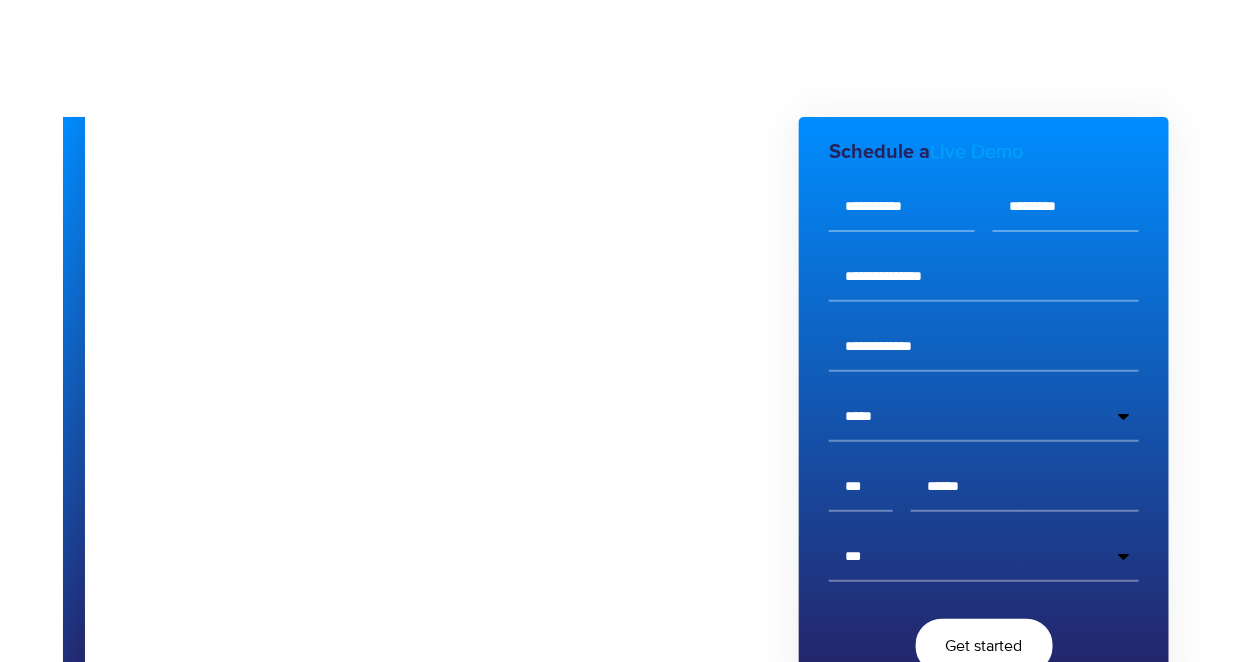 scroll, scrollTop: 0, scrollLeft: 0, axis: both 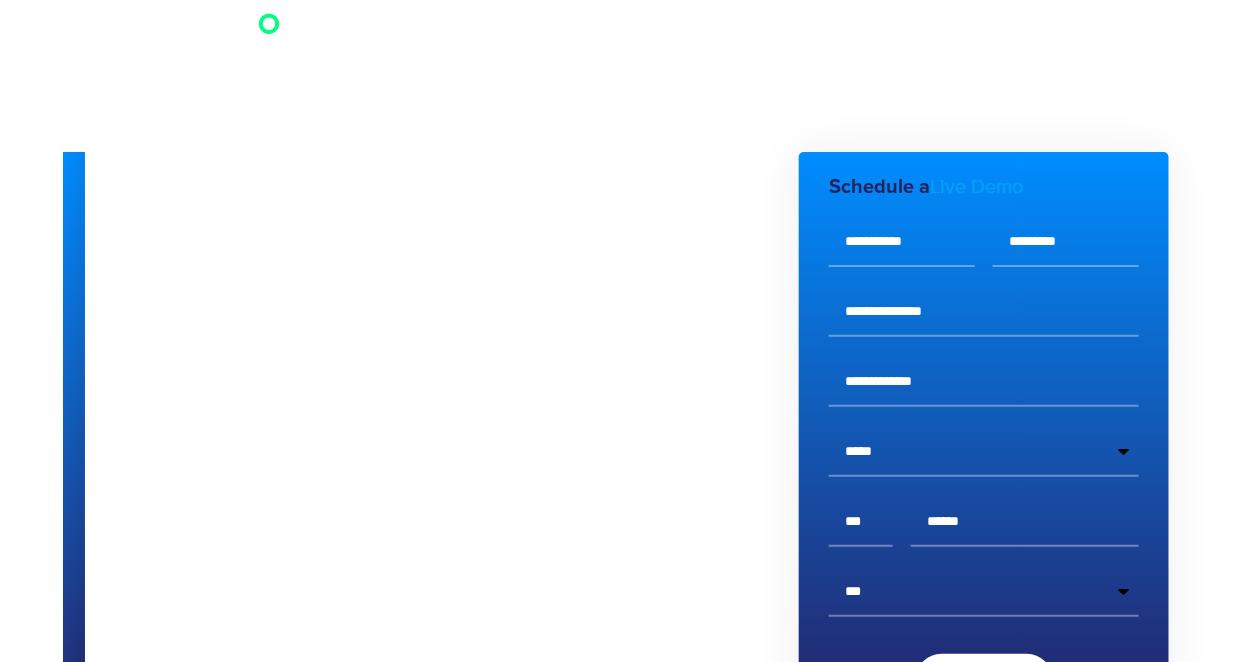 click at bounding box center (177, 36) 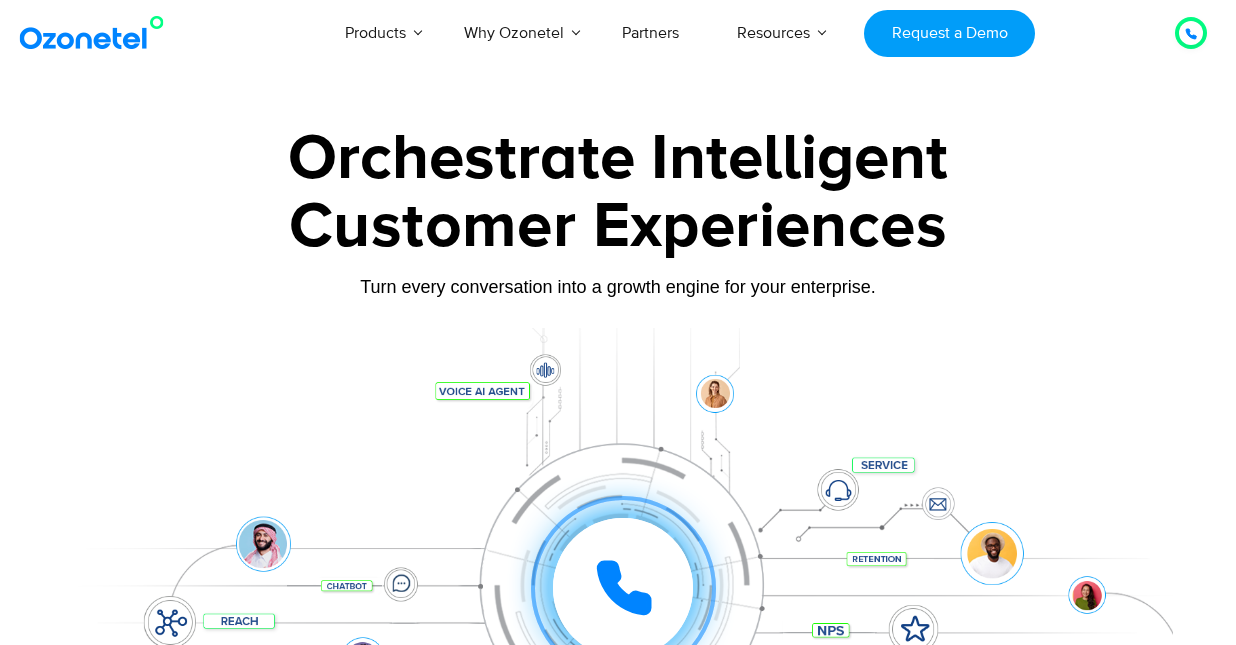 scroll, scrollTop: 0, scrollLeft: 0, axis: both 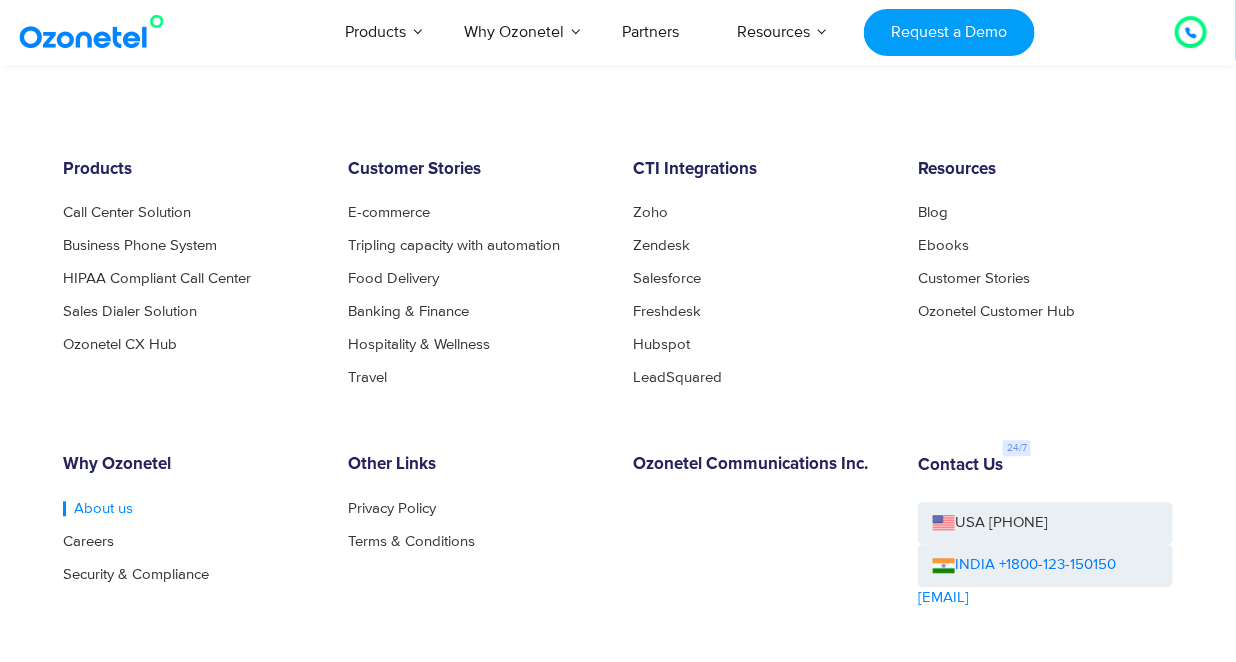 click on "About us" at bounding box center (98, 509) 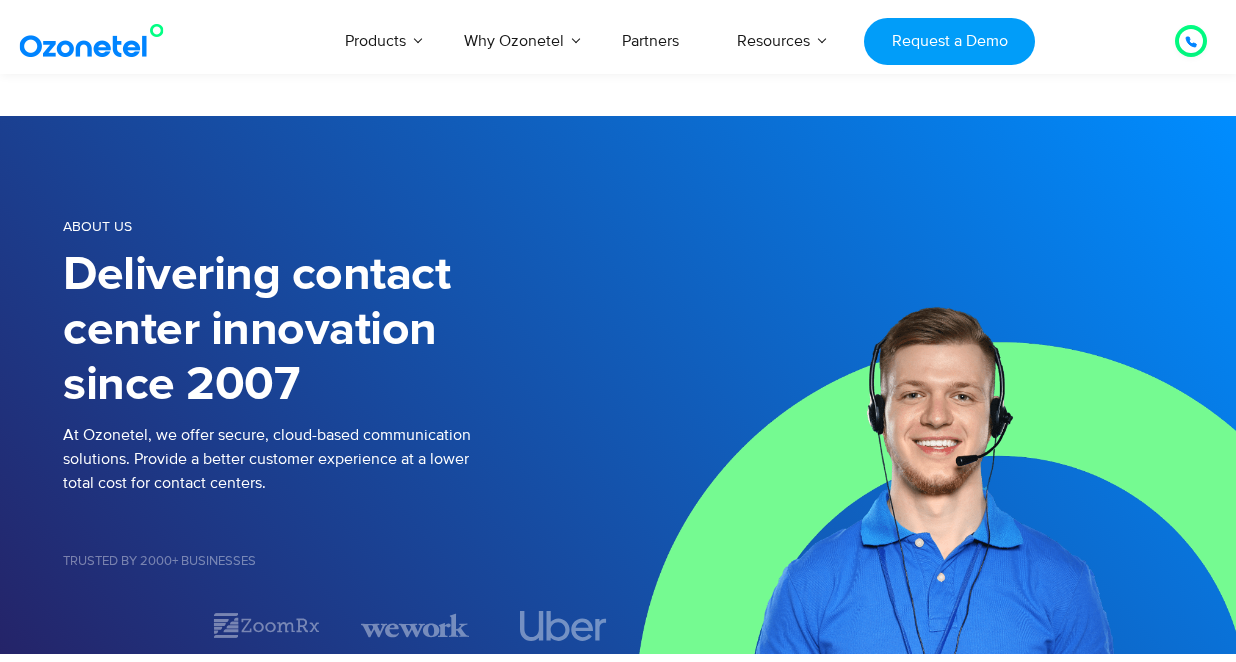 scroll, scrollTop: 800, scrollLeft: 0, axis: vertical 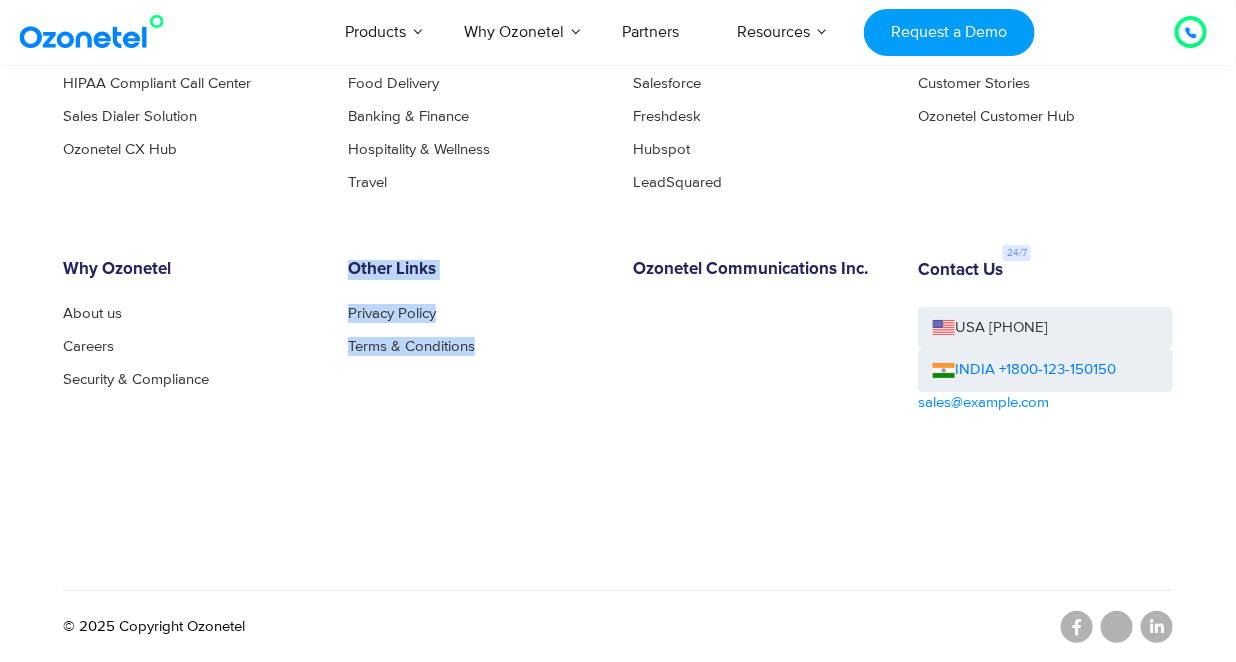 drag, startPoint x: 346, startPoint y: 250, endPoint x: 515, endPoint y: 365, distance: 204.41624 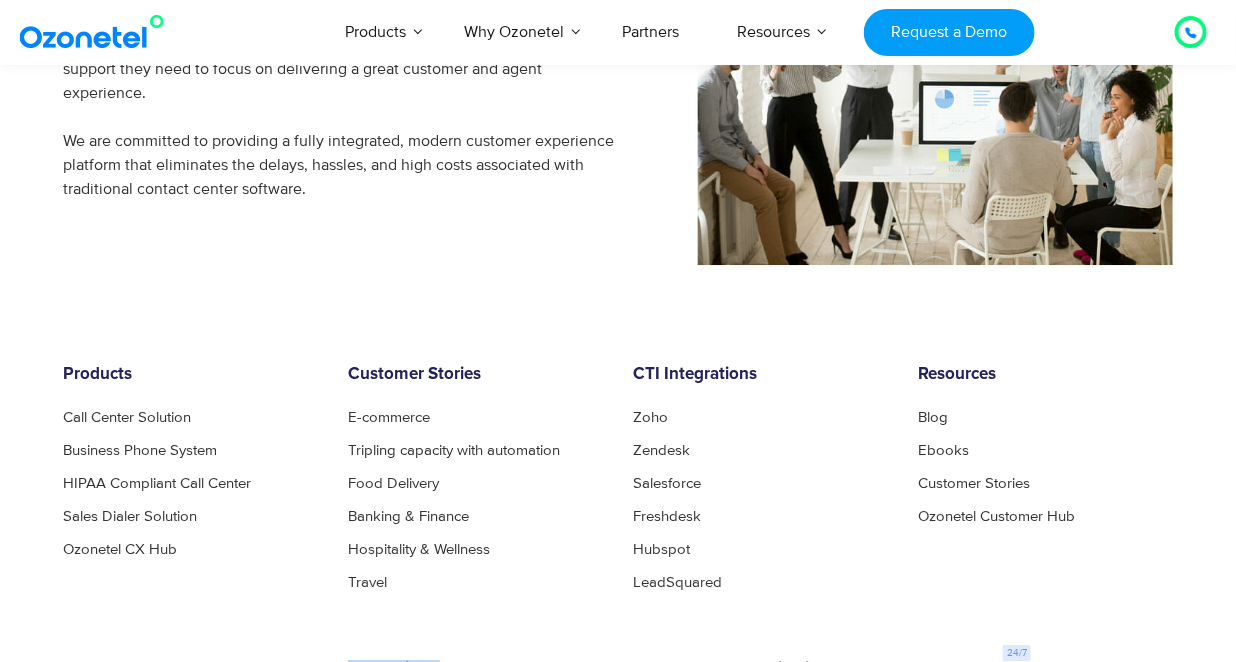 scroll, scrollTop: 1492, scrollLeft: 0, axis: vertical 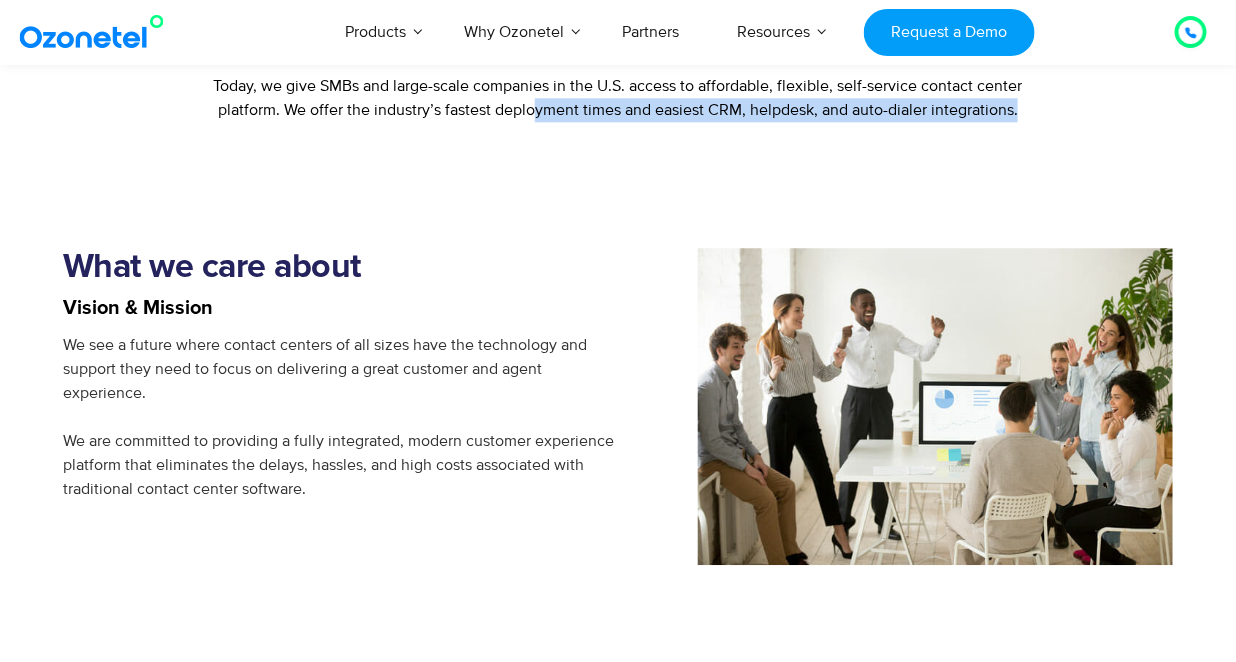 drag, startPoint x: 534, startPoint y: 118, endPoint x: 1044, endPoint y: 103, distance: 510.22055 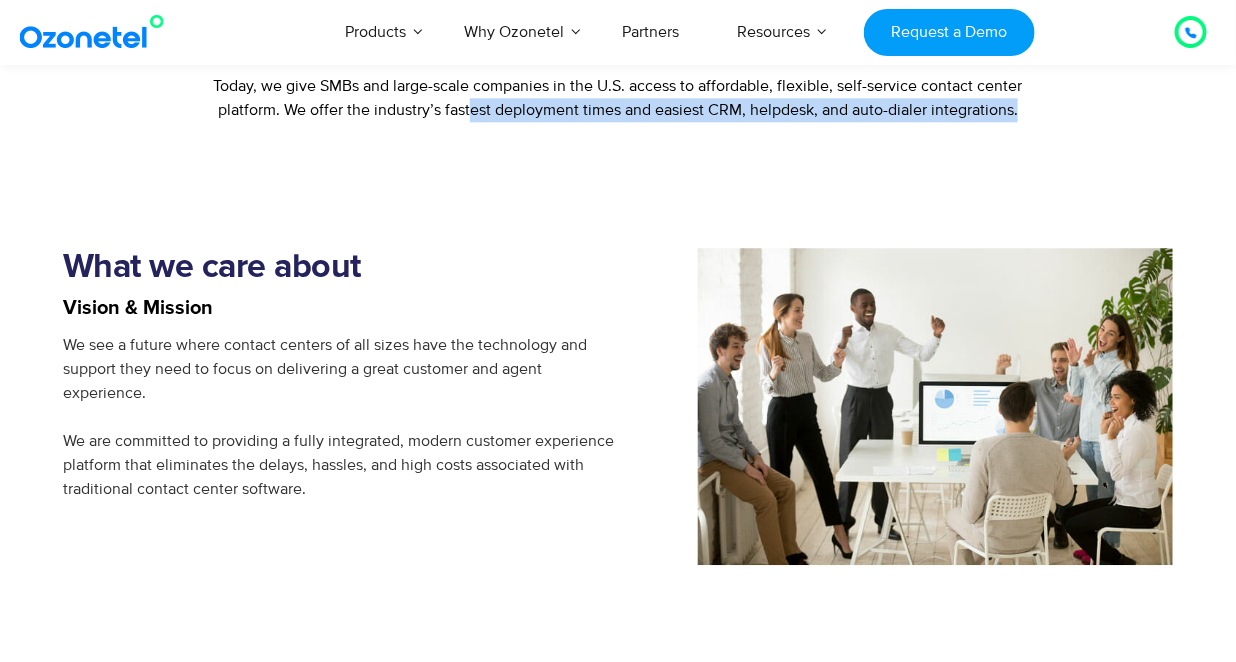 drag, startPoint x: 472, startPoint y: 109, endPoint x: 1080, endPoint y: 133, distance: 608.4735 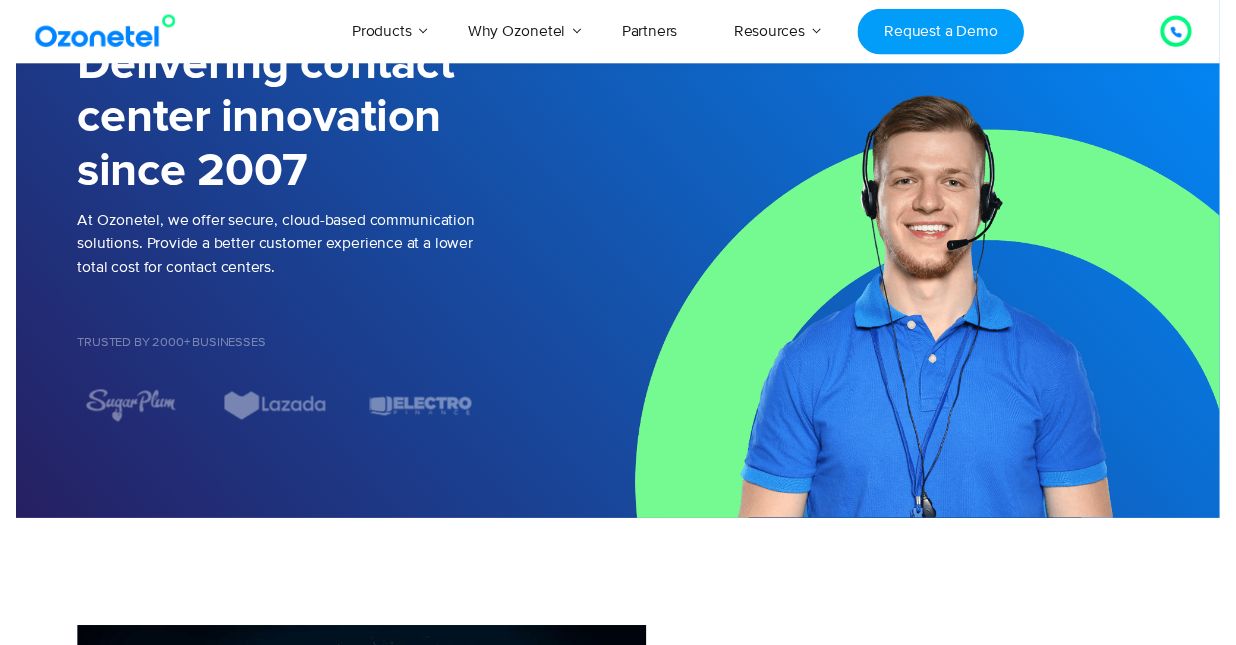 scroll, scrollTop: 0, scrollLeft: 0, axis: both 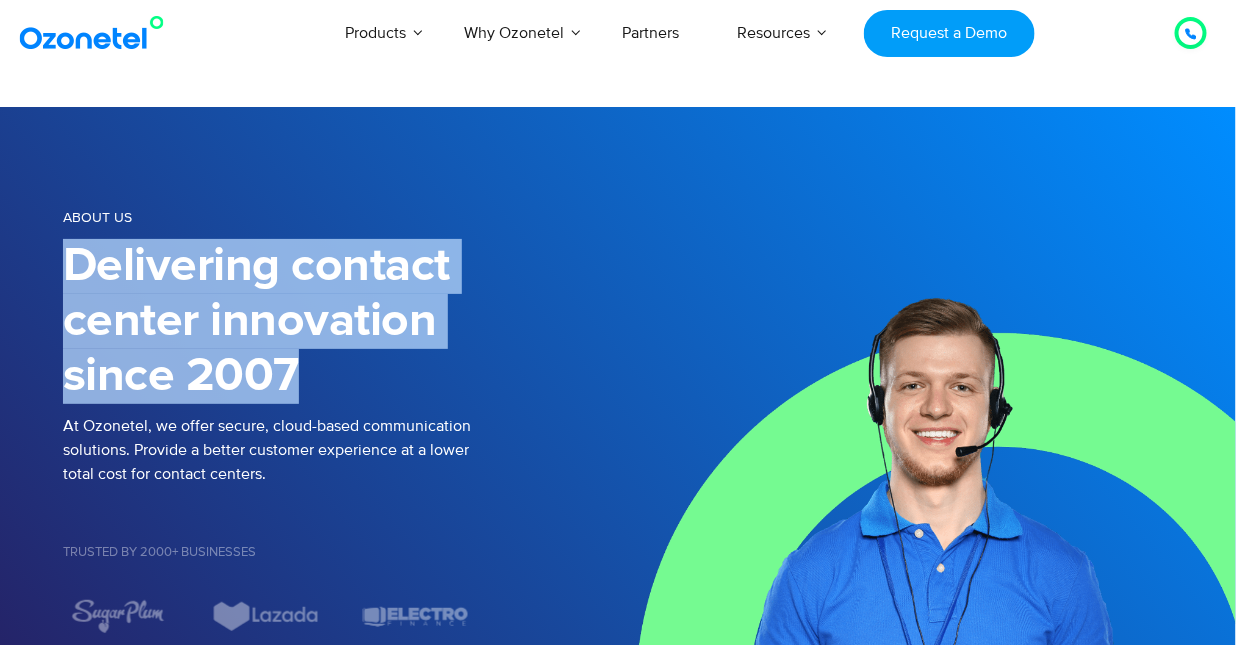 drag, startPoint x: 43, startPoint y: 246, endPoint x: 465, endPoint y: 383, distance: 443.68118 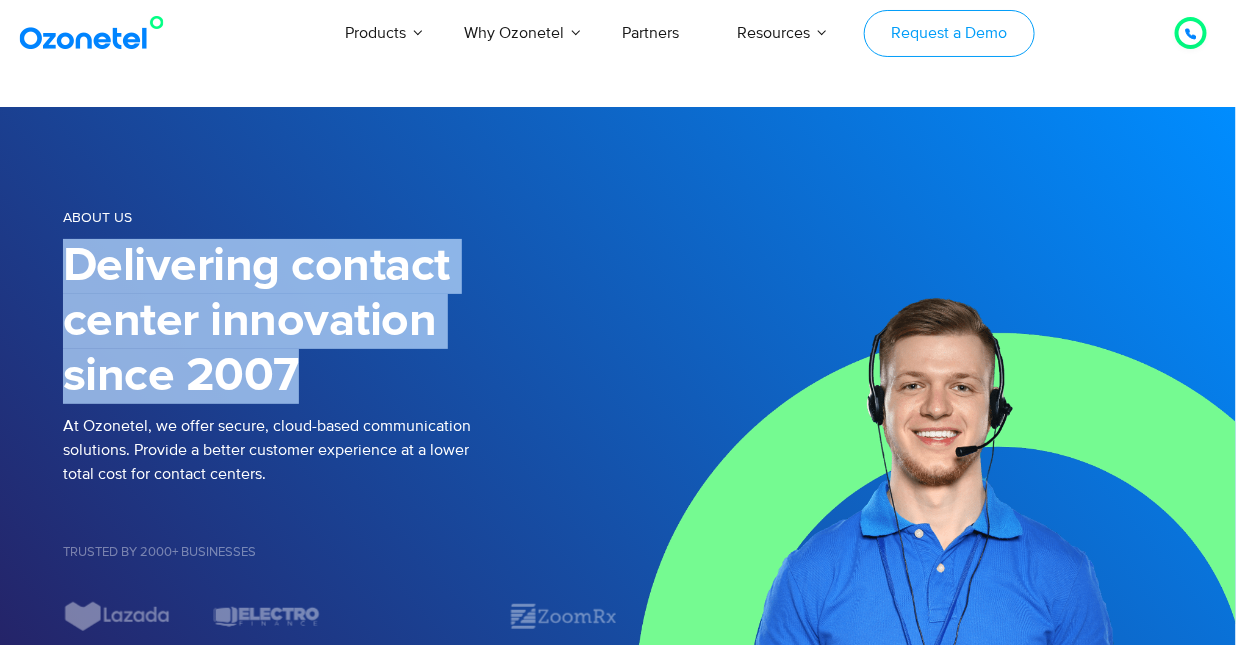 click on "Request a Demo" at bounding box center [949, 33] 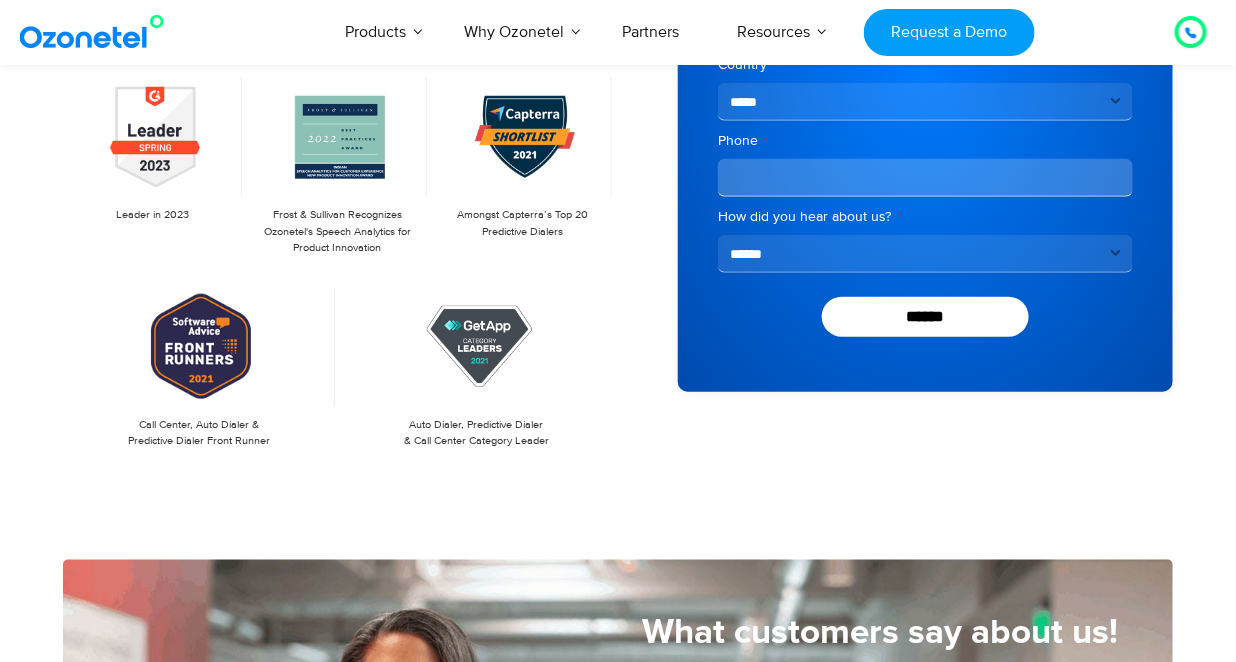 scroll, scrollTop: 500, scrollLeft: 0, axis: vertical 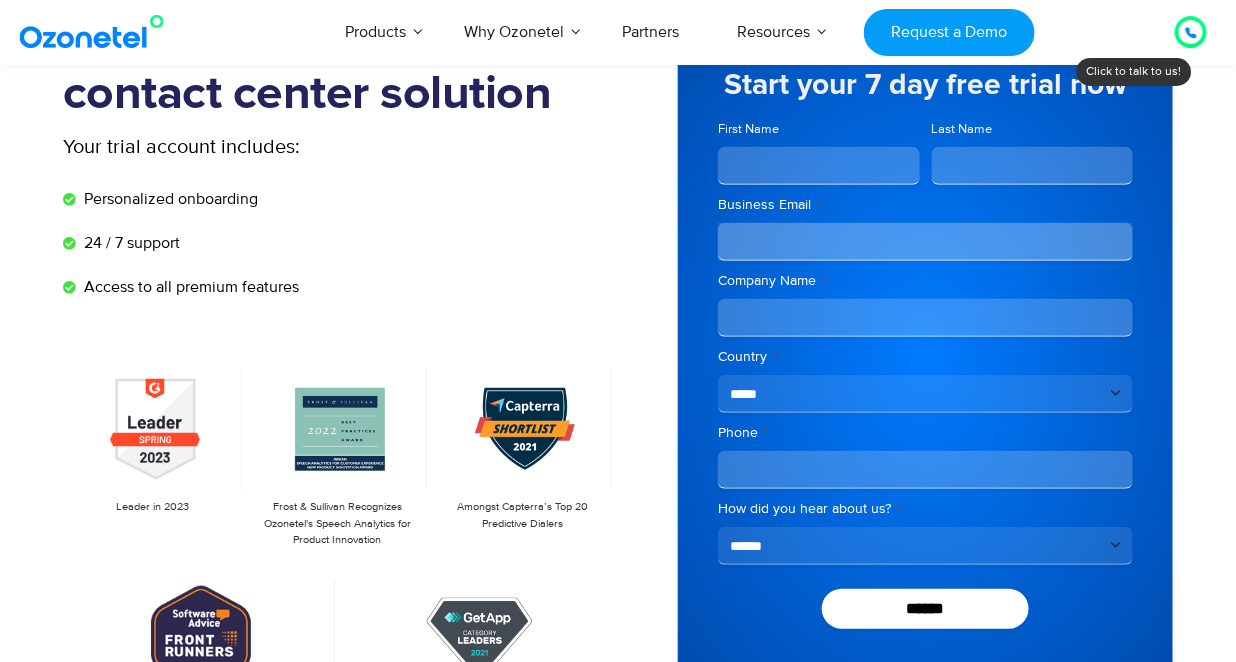 click on "First Name" at bounding box center (819, 166) 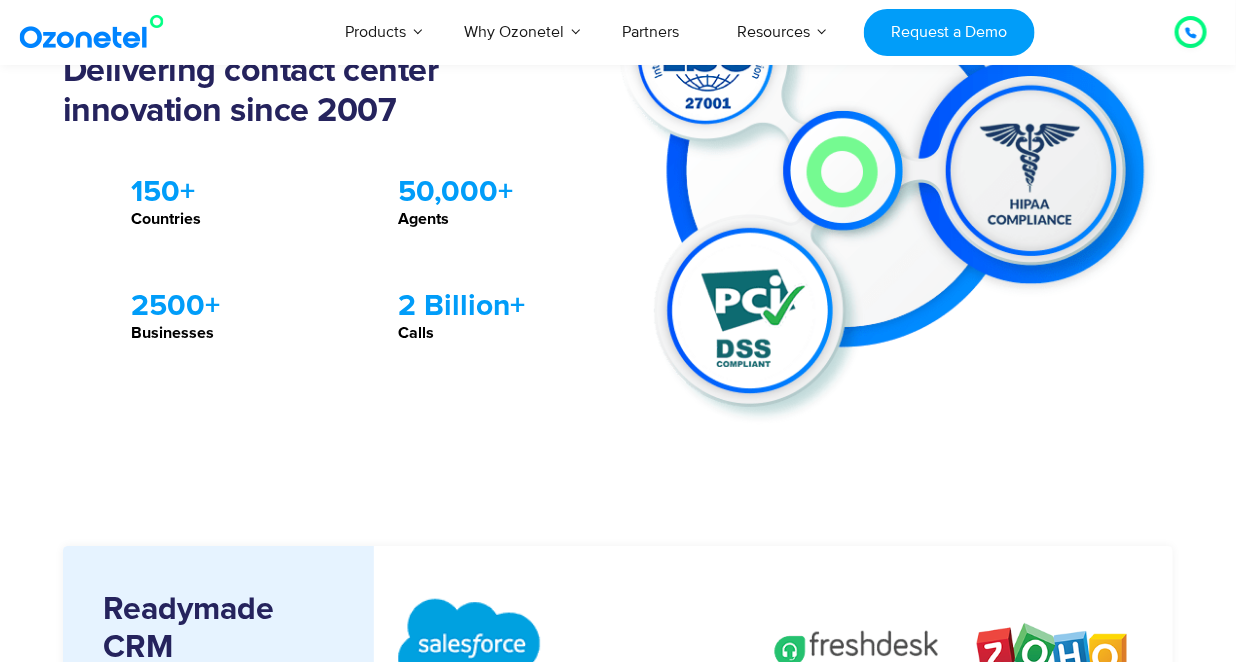 scroll, scrollTop: 1800, scrollLeft: 0, axis: vertical 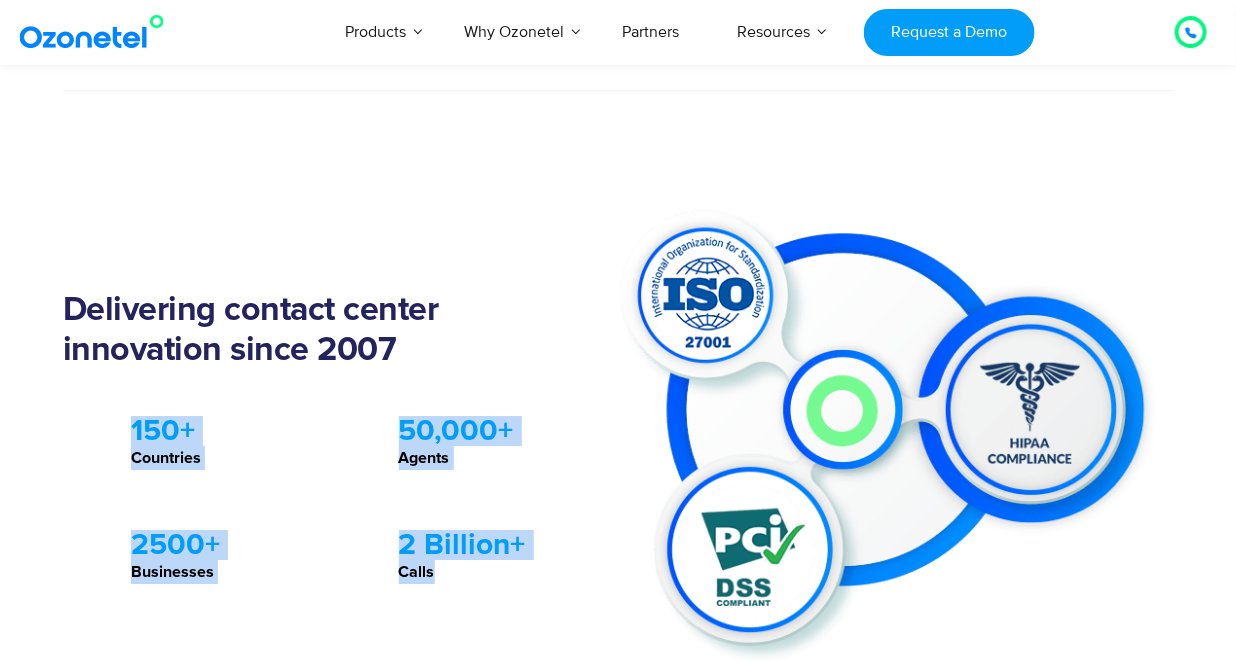 drag, startPoint x: 118, startPoint y: 430, endPoint x: 515, endPoint y: 584, distance: 425.82272 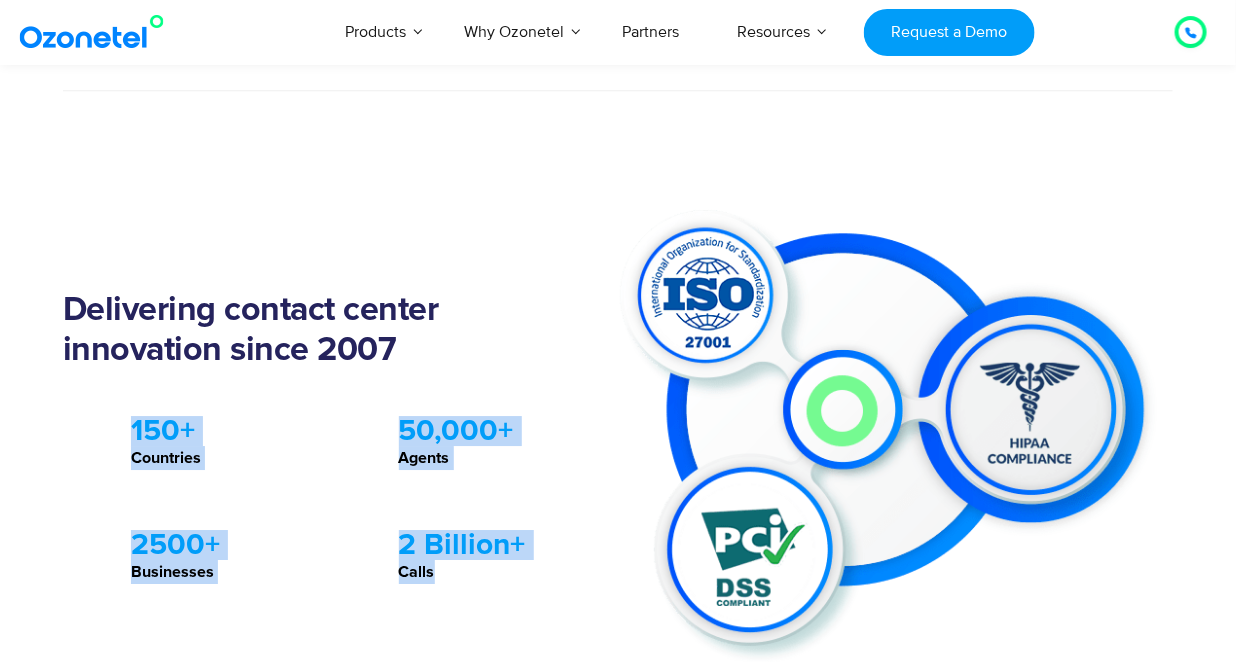 click on "Delivering contact center innovation since 2007
.st0{fill:#ED1C24 !important;}	.st1{fill:#282560 !important;}
150+
Countries
.stt0{fill:#ED1C24 !important;}	.stt1{fill:#282560 !important;}
50,000+
Agents
.sttt0{fill:none;}	.stttt1{fill:#ED1C24 !important;}	.sttt2{fill:#282560 !important;}
2500+
Businesses" at bounding box center [340, 438] 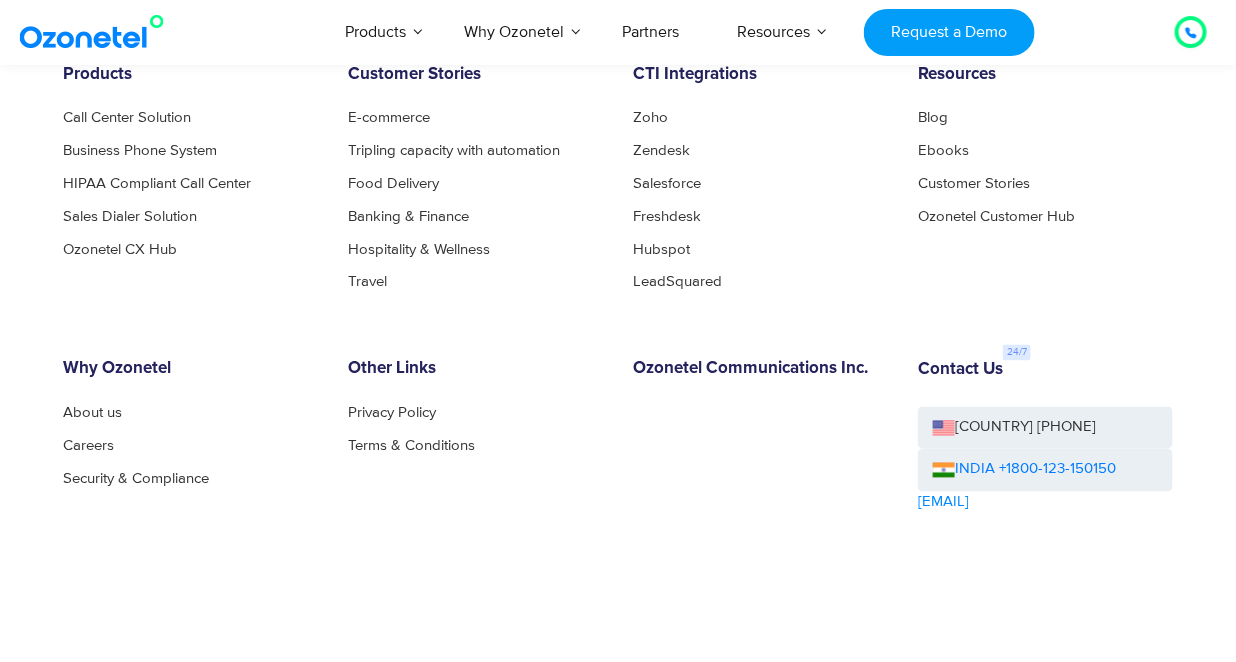scroll, scrollTop: 3400, scrollLeft: 0, axis: vertical 